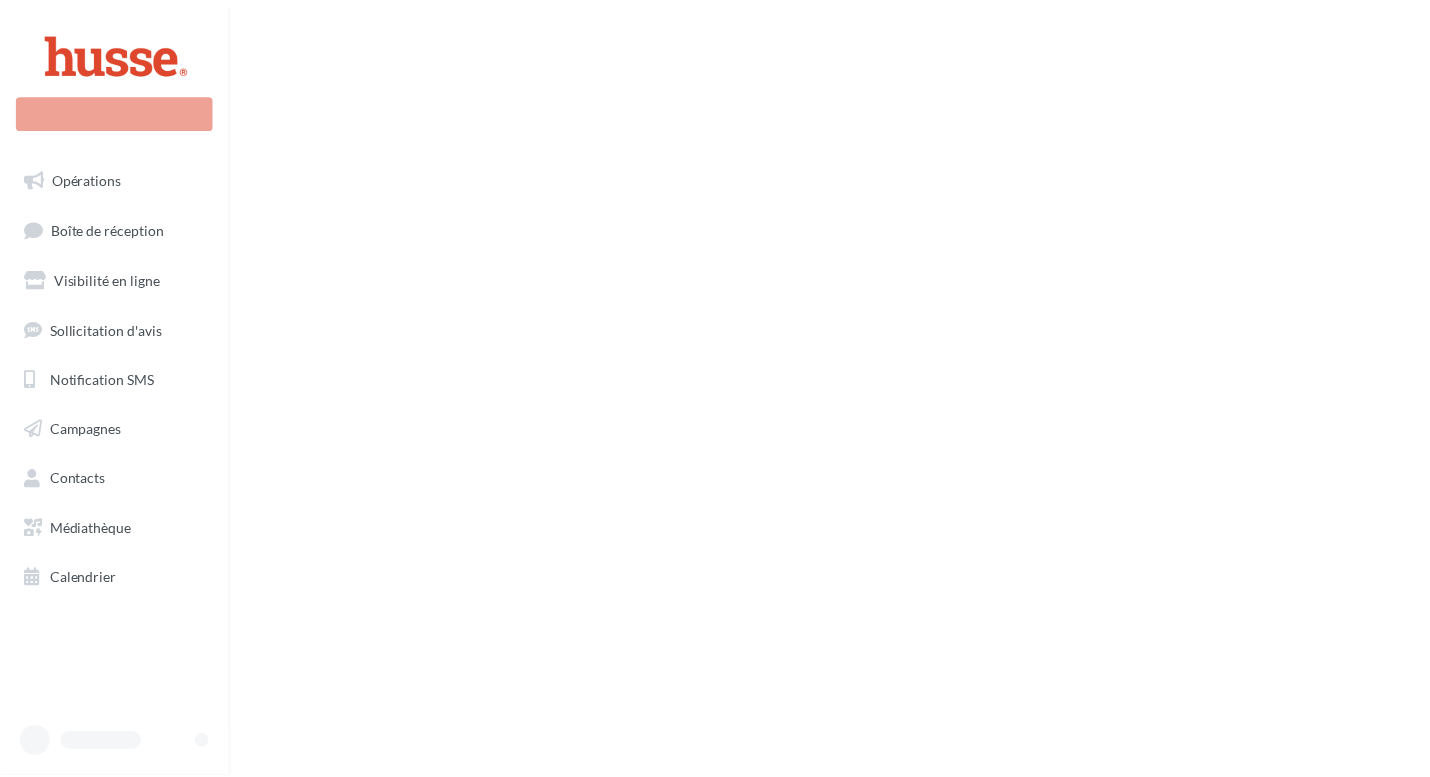 scroll, scrollTop: 0, scrollLeft: 0, axis: both 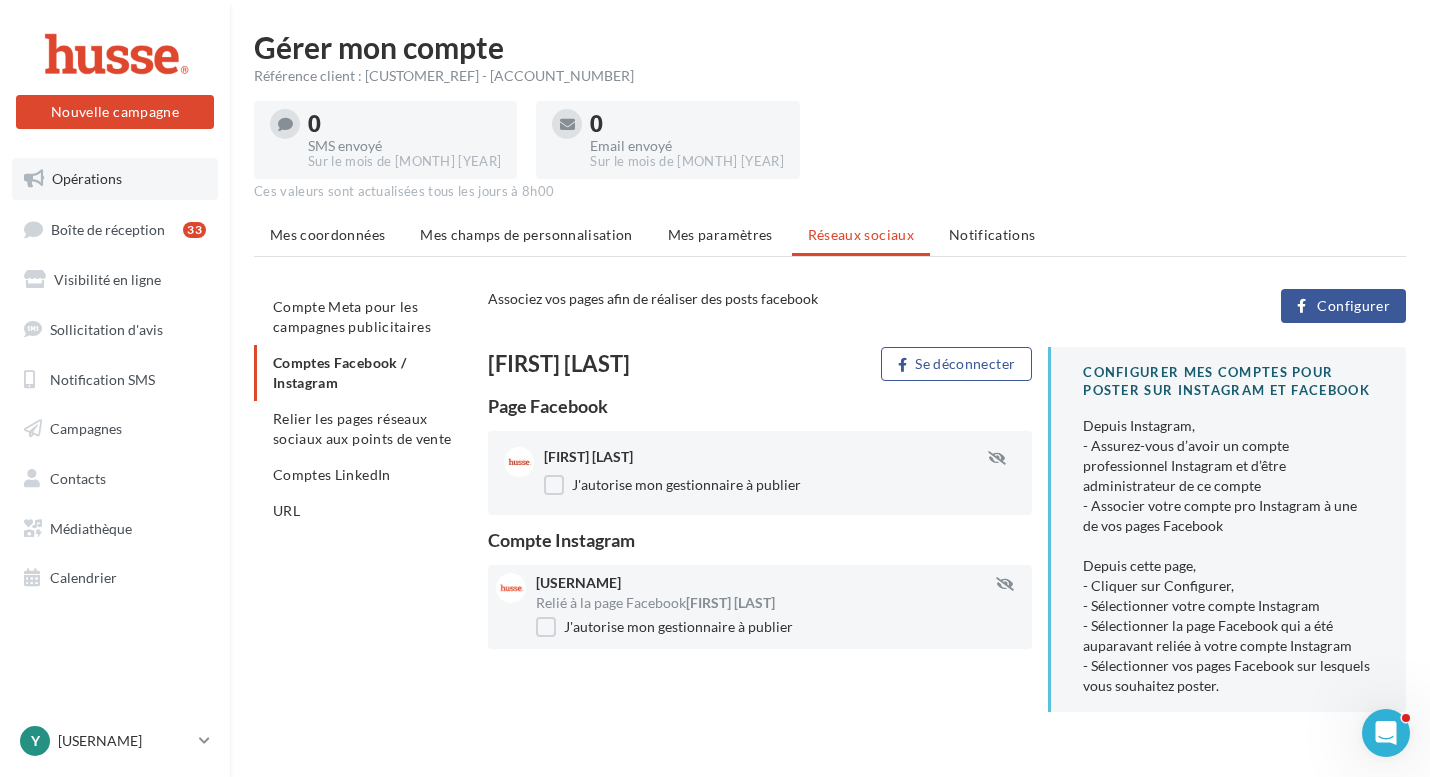 click on "Opérations" at bounding box center (87, 178) 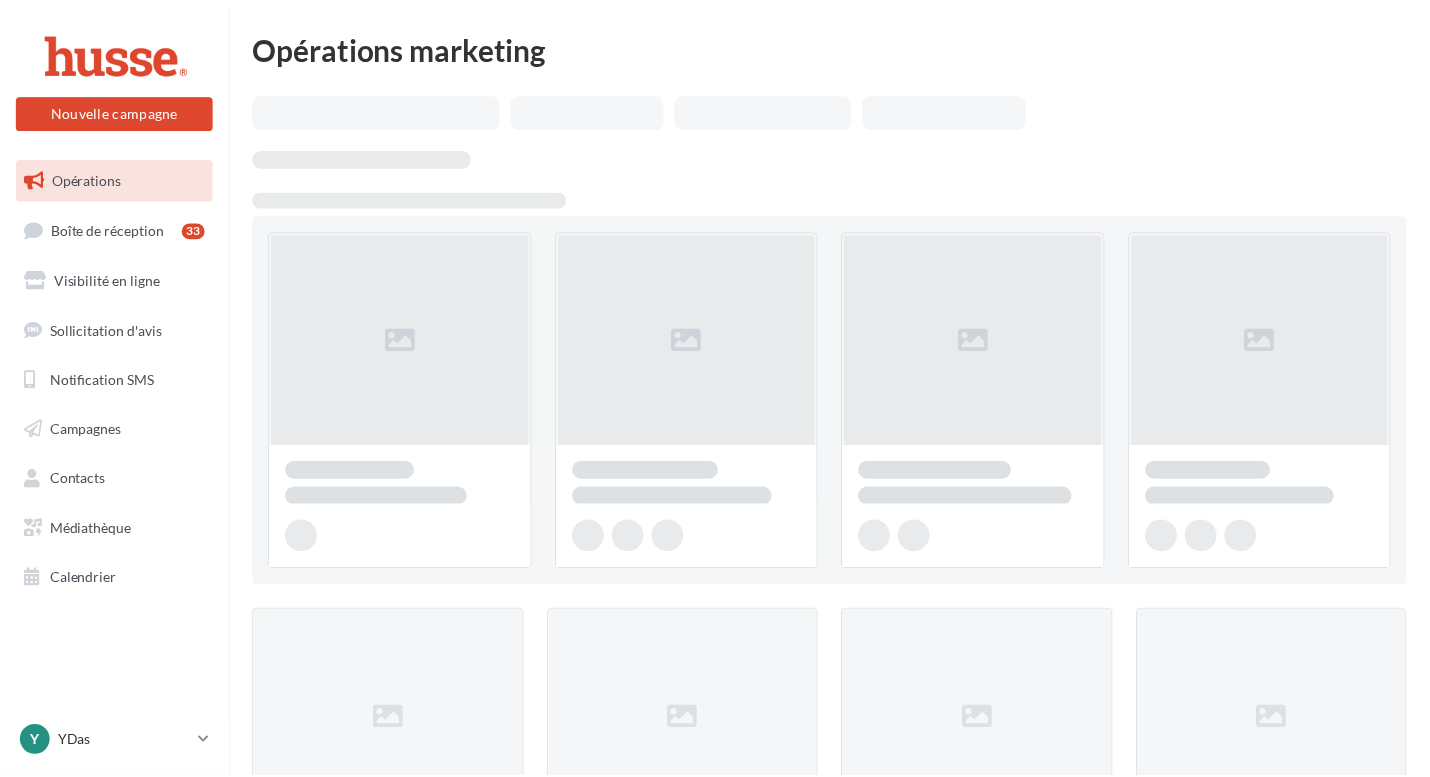 scroll, scrollTop: 0, scrollLeft: 0, axis: both 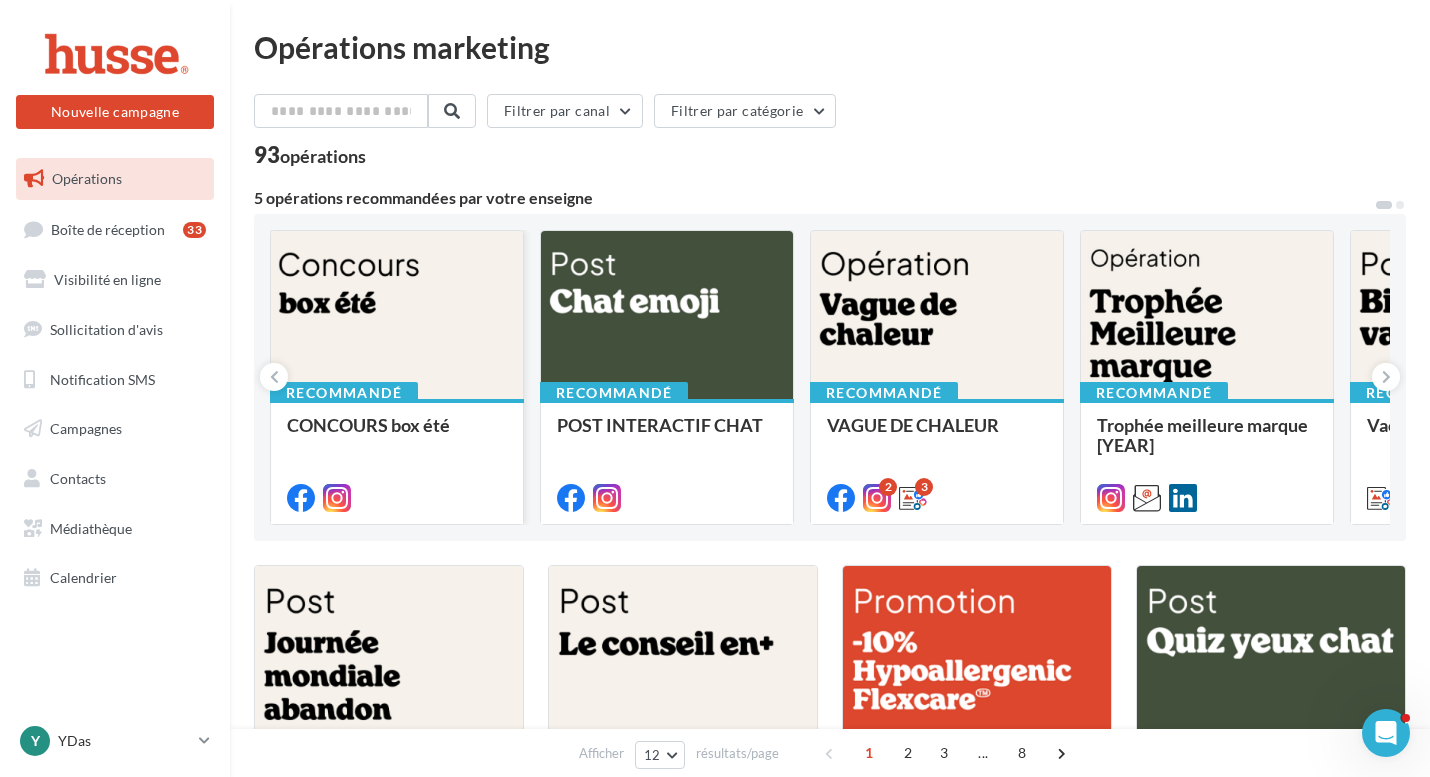 click at bounding box center [397, 316] 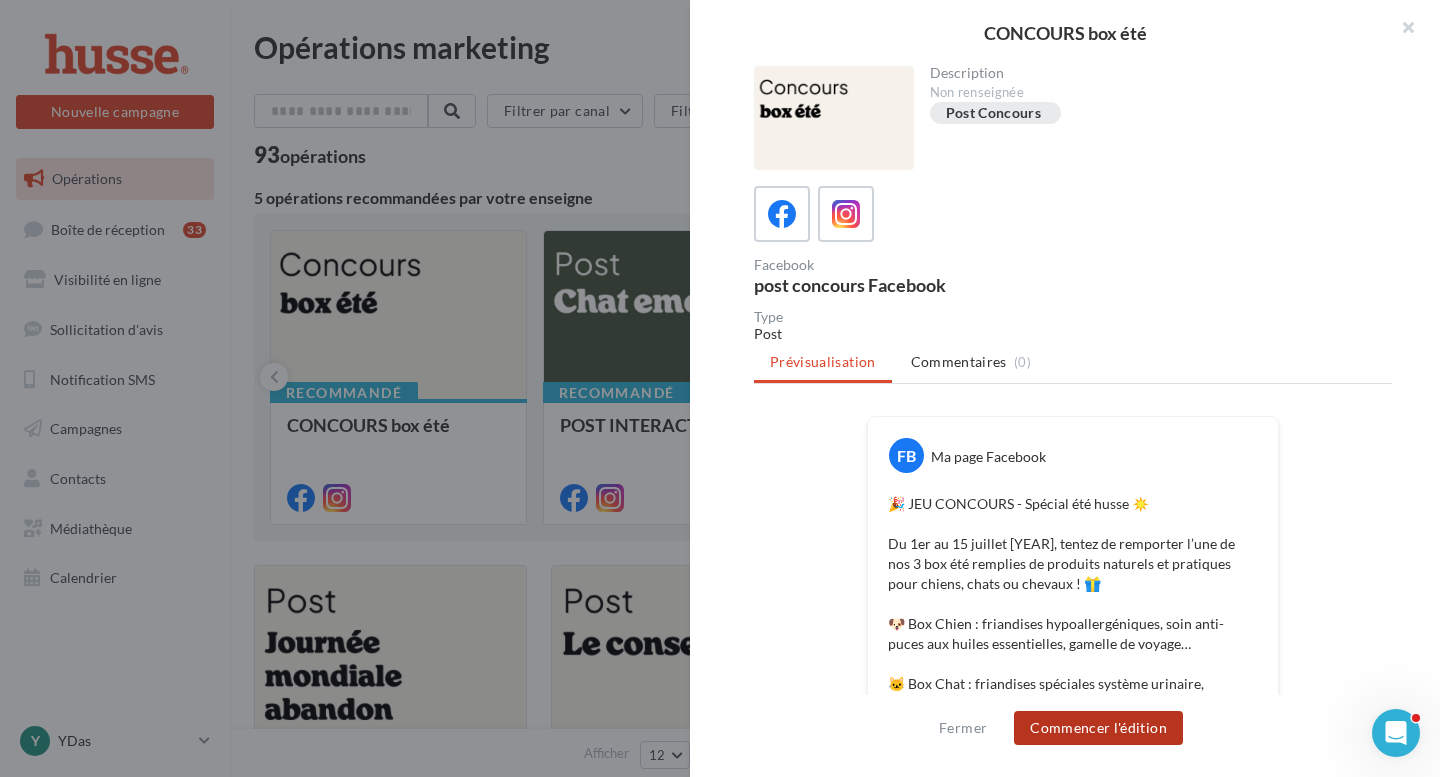 click on "Commencer l'édition" at bounding box center [1098, 728] 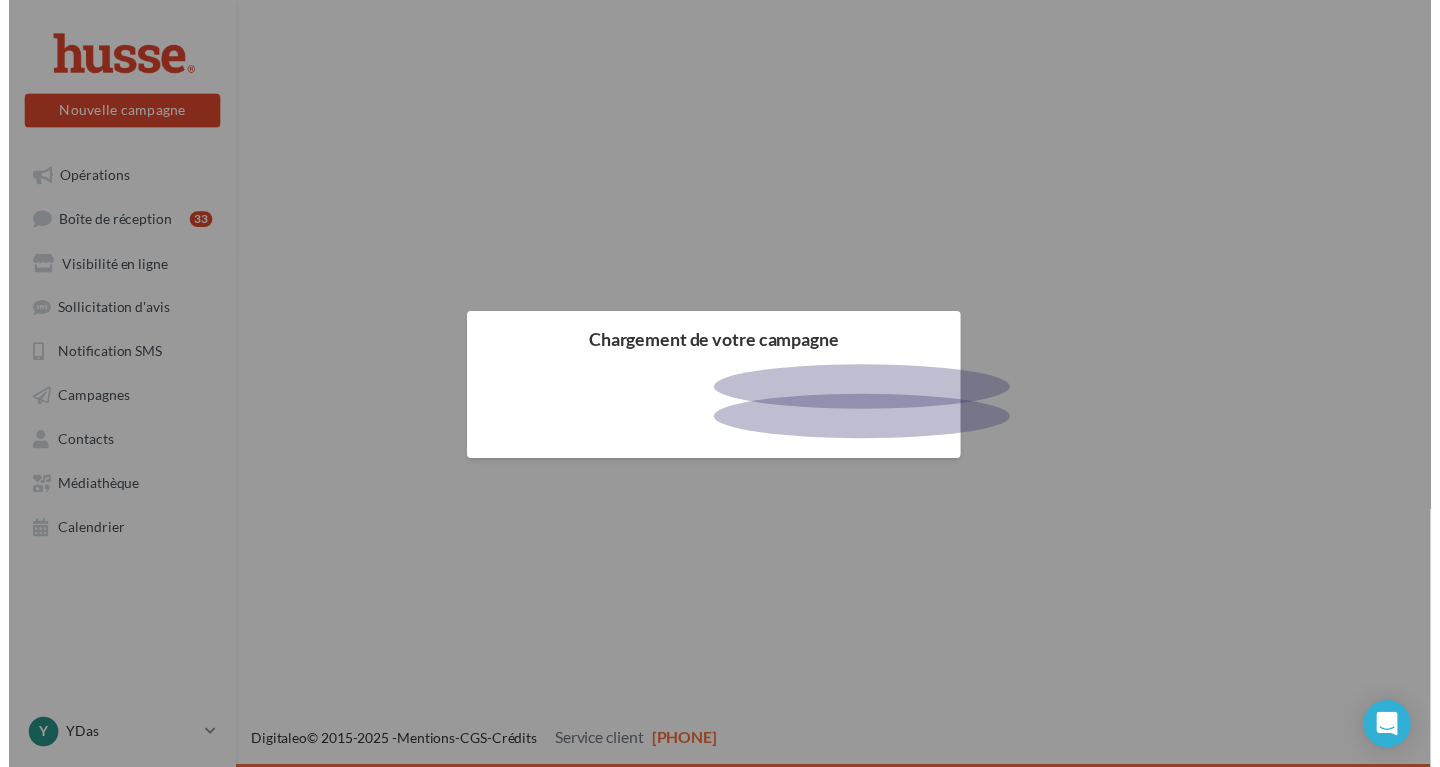 scroll, scrollTop: 0, scrollLeft: 0, axis: both 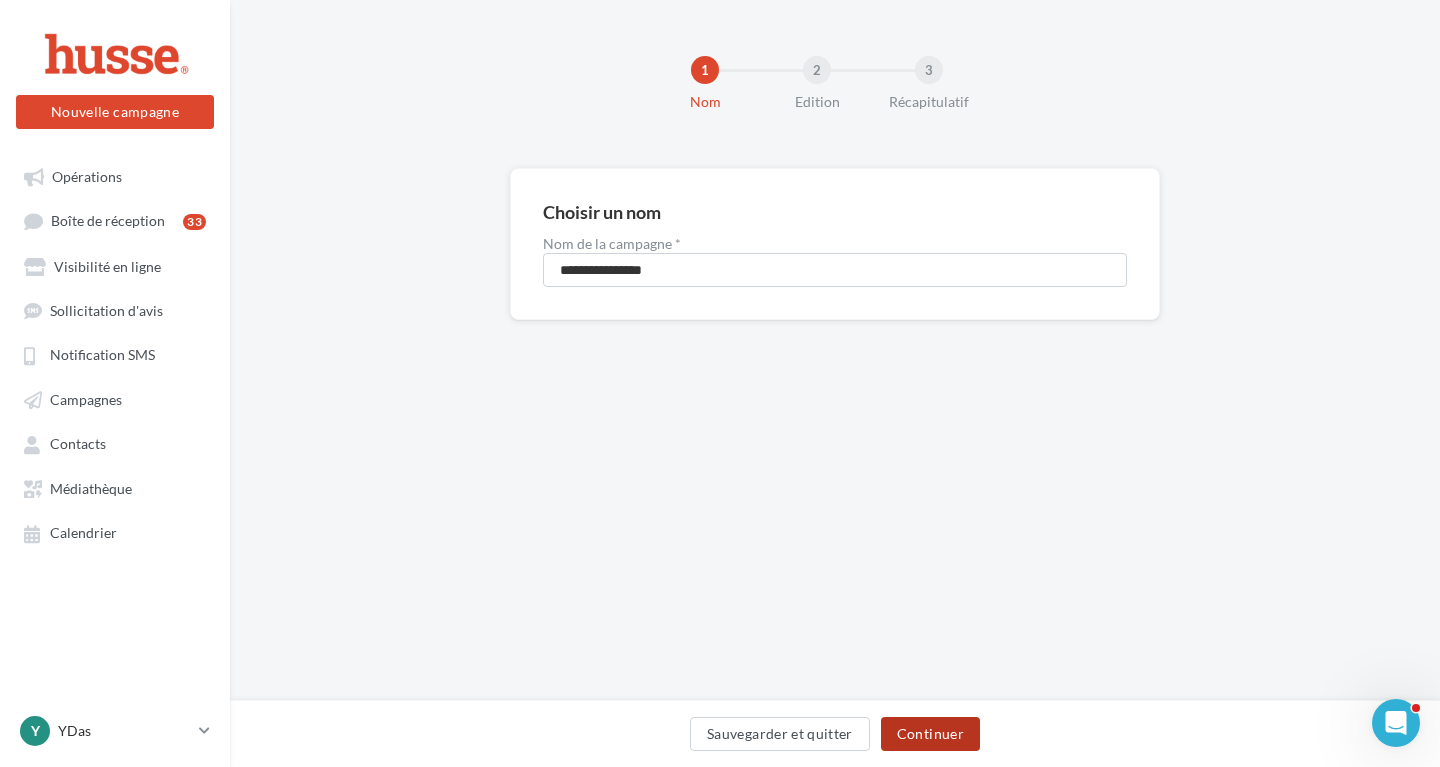 click on "Continuer" at bounding box center [930, 734] 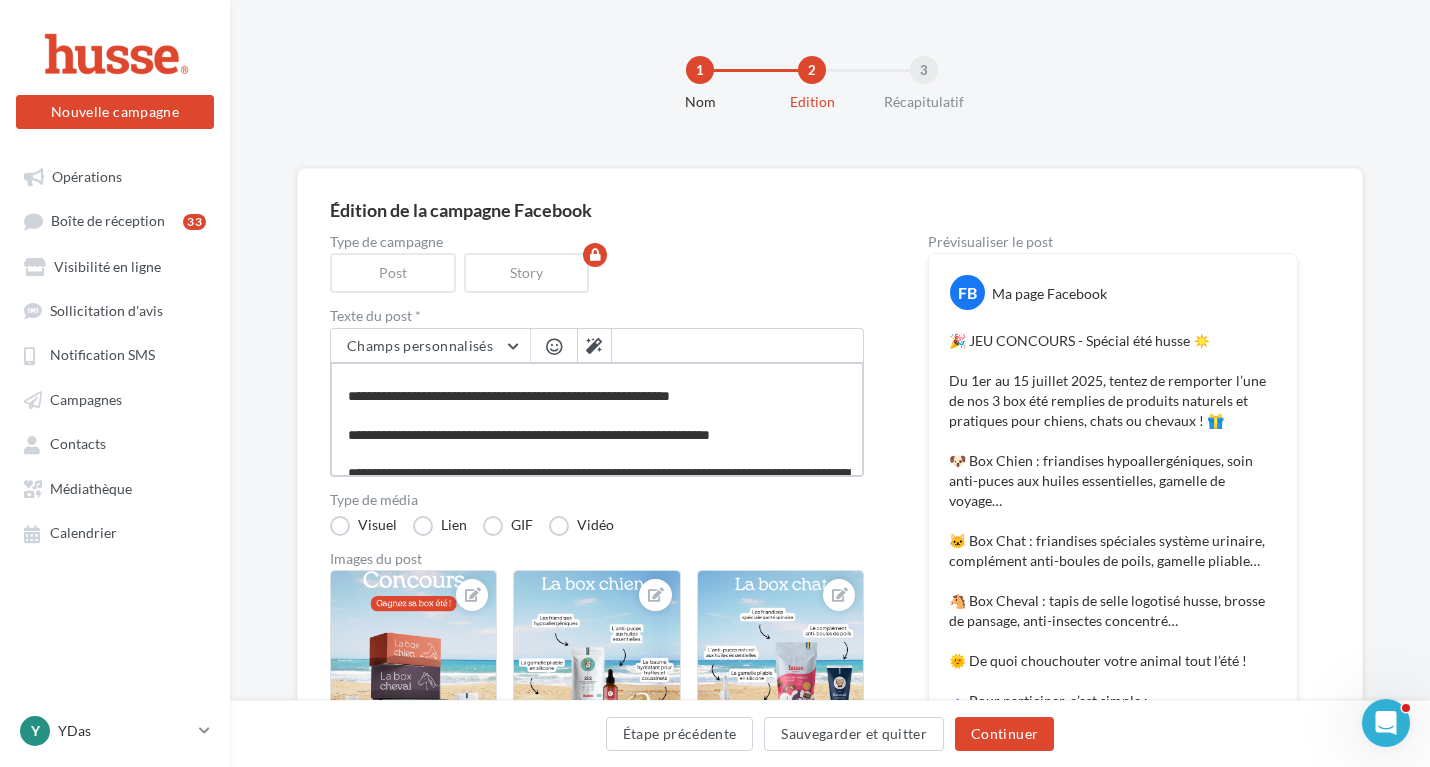 scroll, scrollTop: 521, scrollLeft: 0, axis: vertical 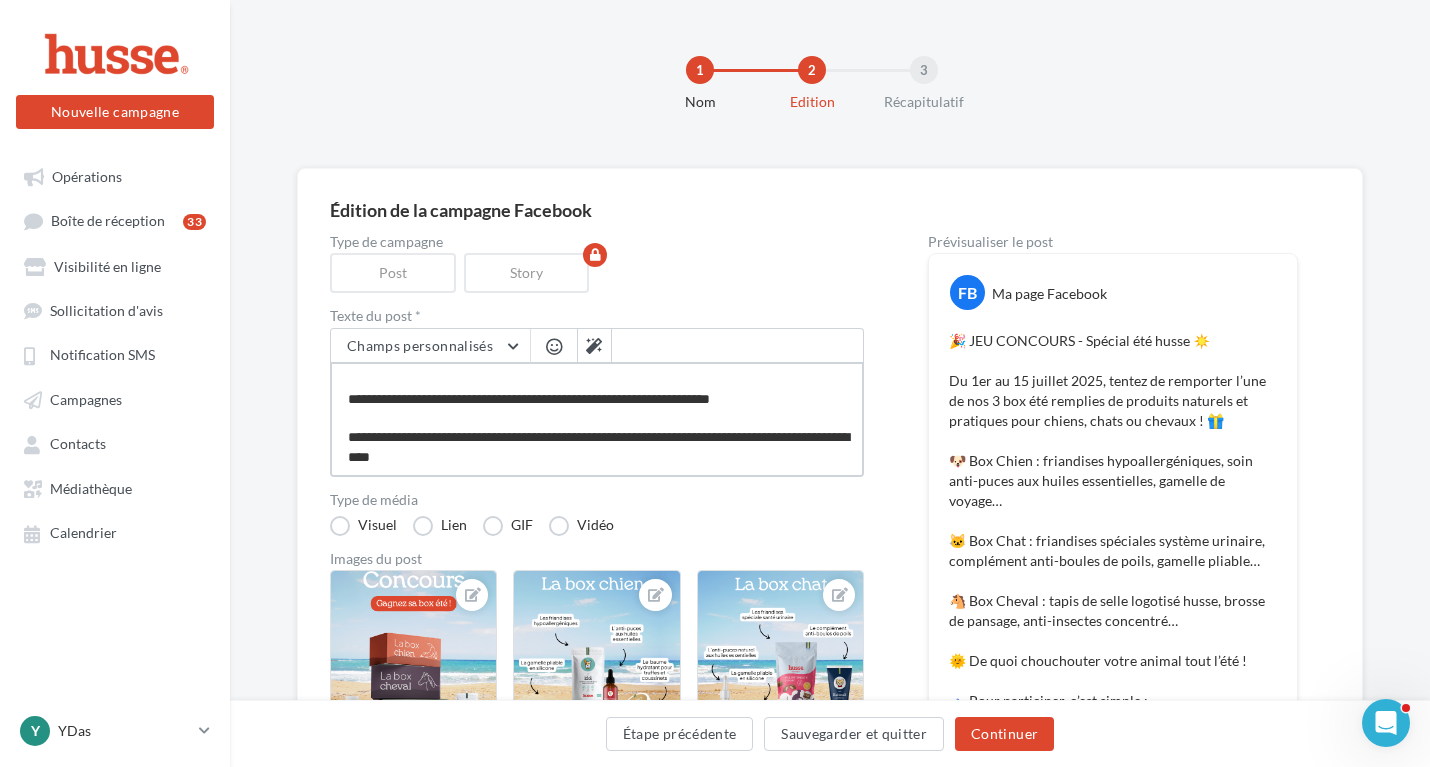 click at bounding box center (597, 419) 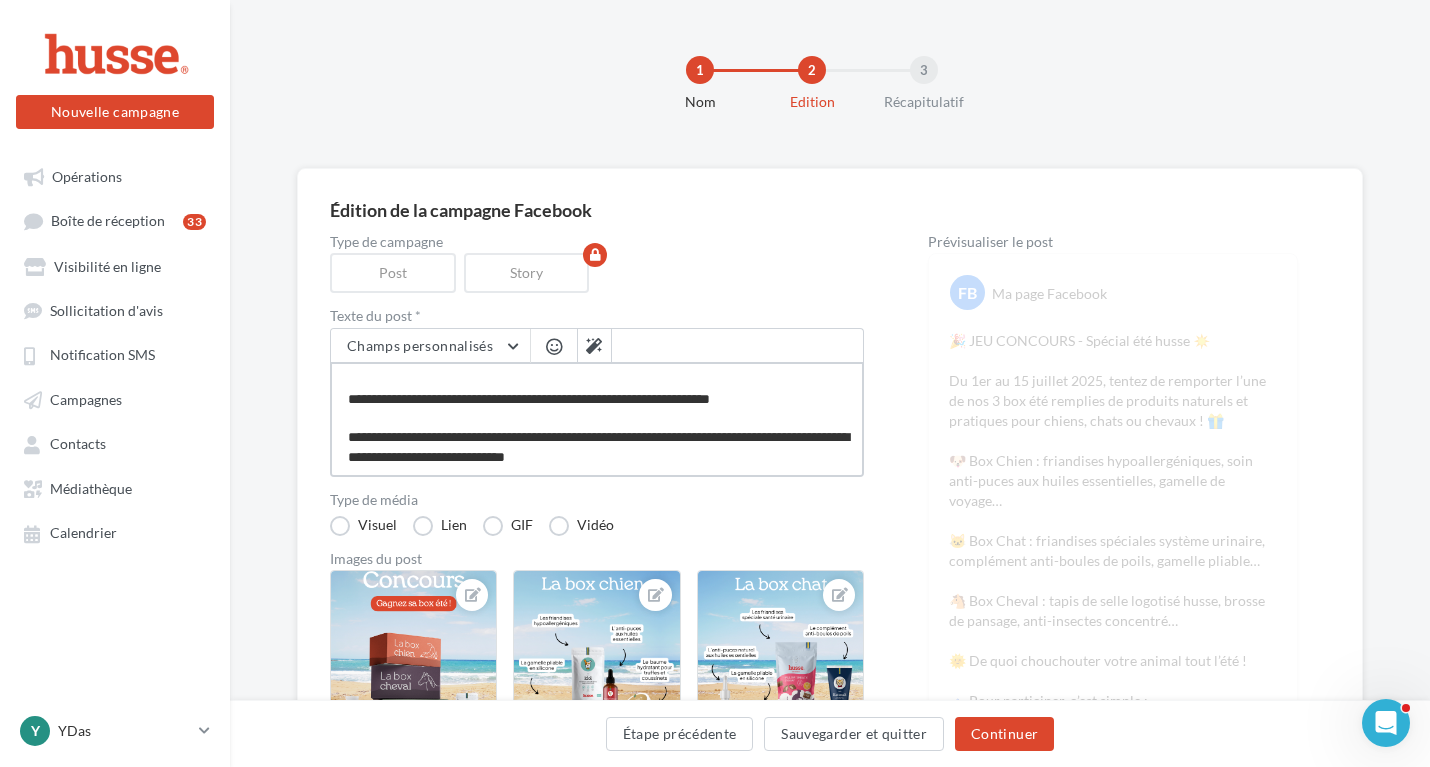 type on "**********" 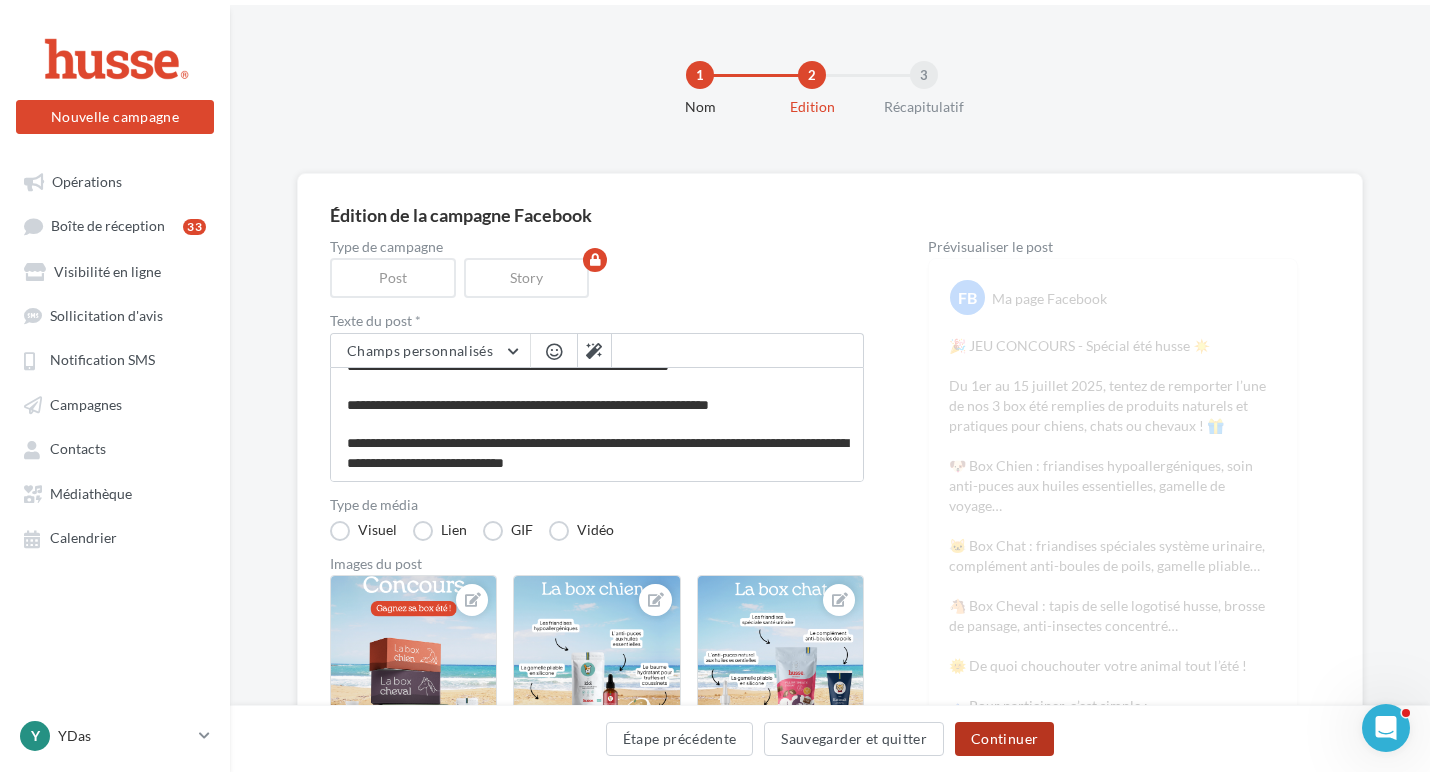 scroll, scrollTop: 519, scrollLeft: 0, axis: vertical 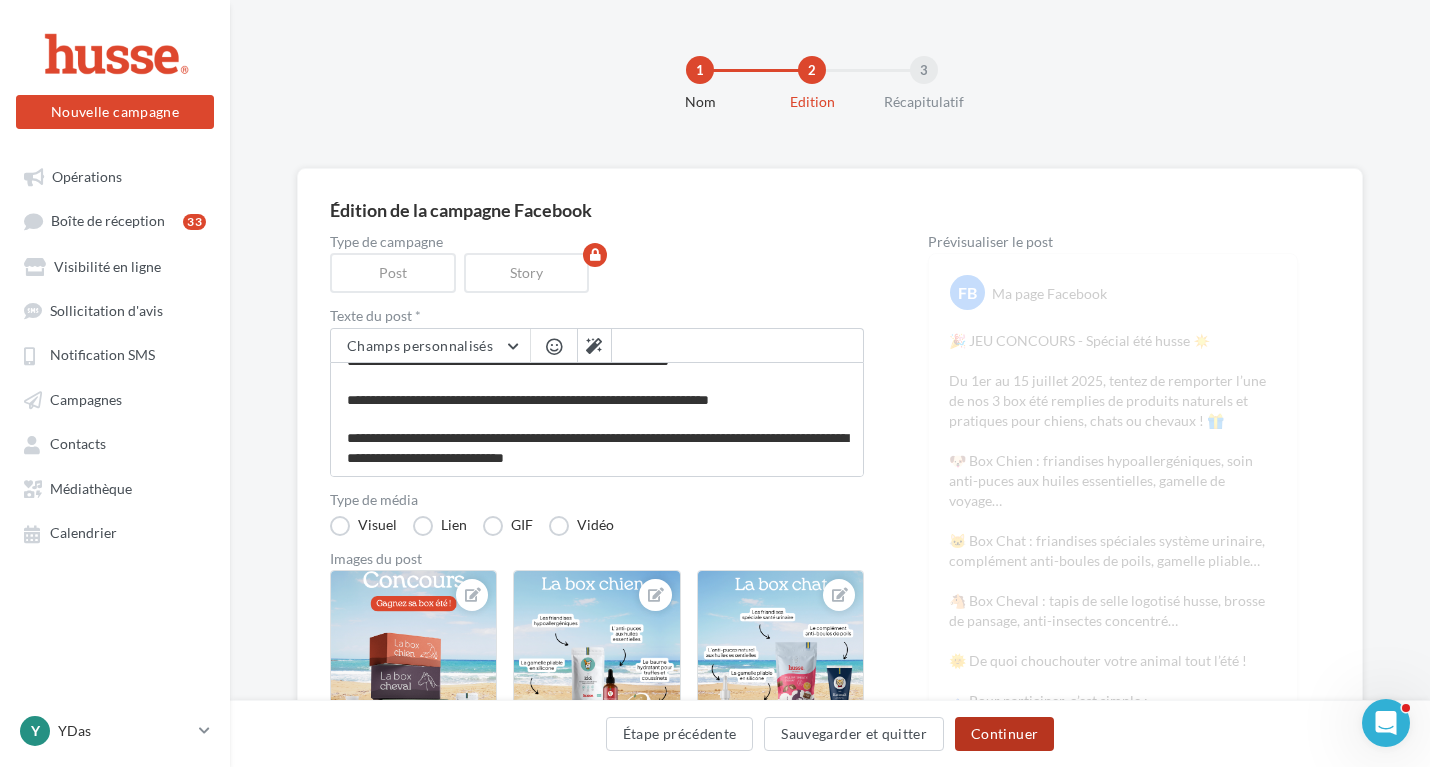 click on "Continuer" at bounding box center (1004, 734) 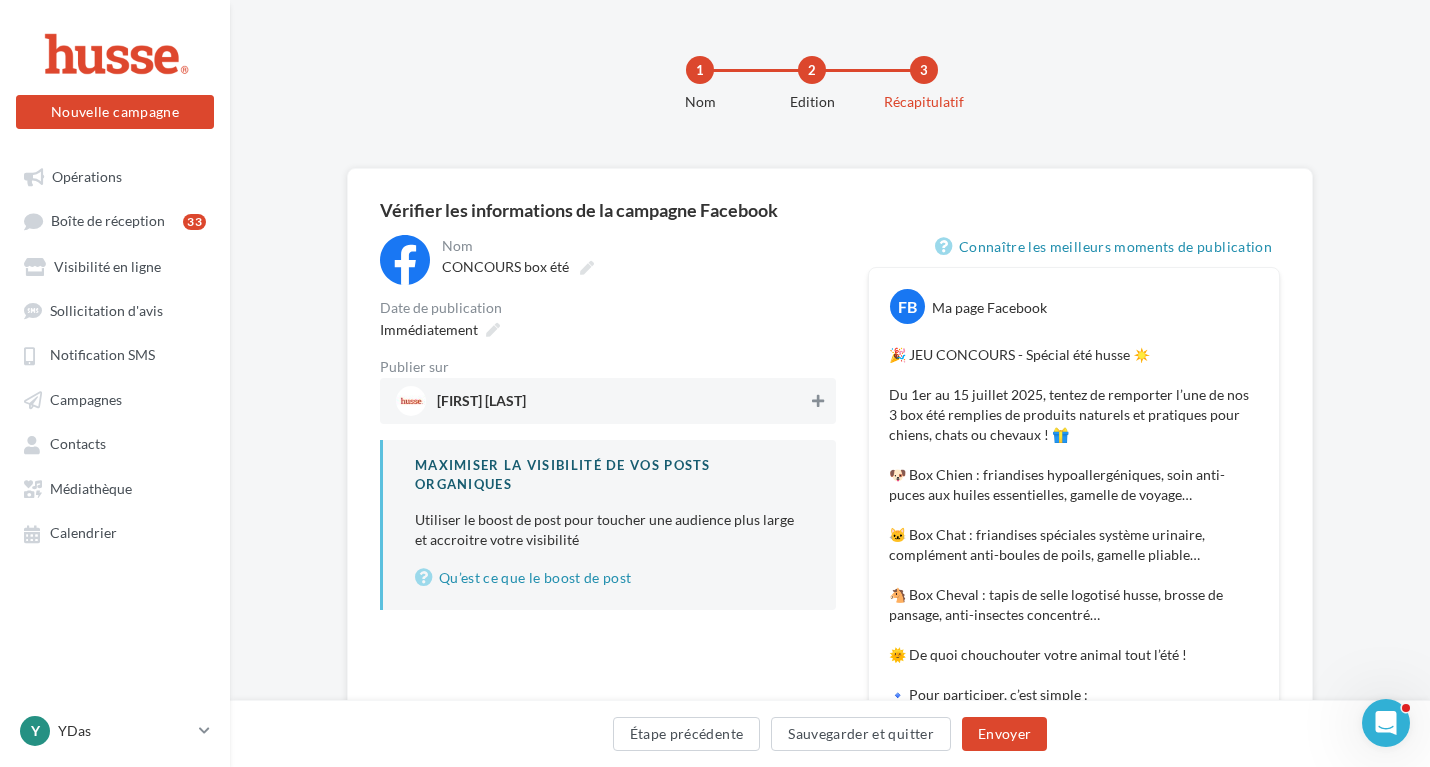 click at bounding box center (818, 401) 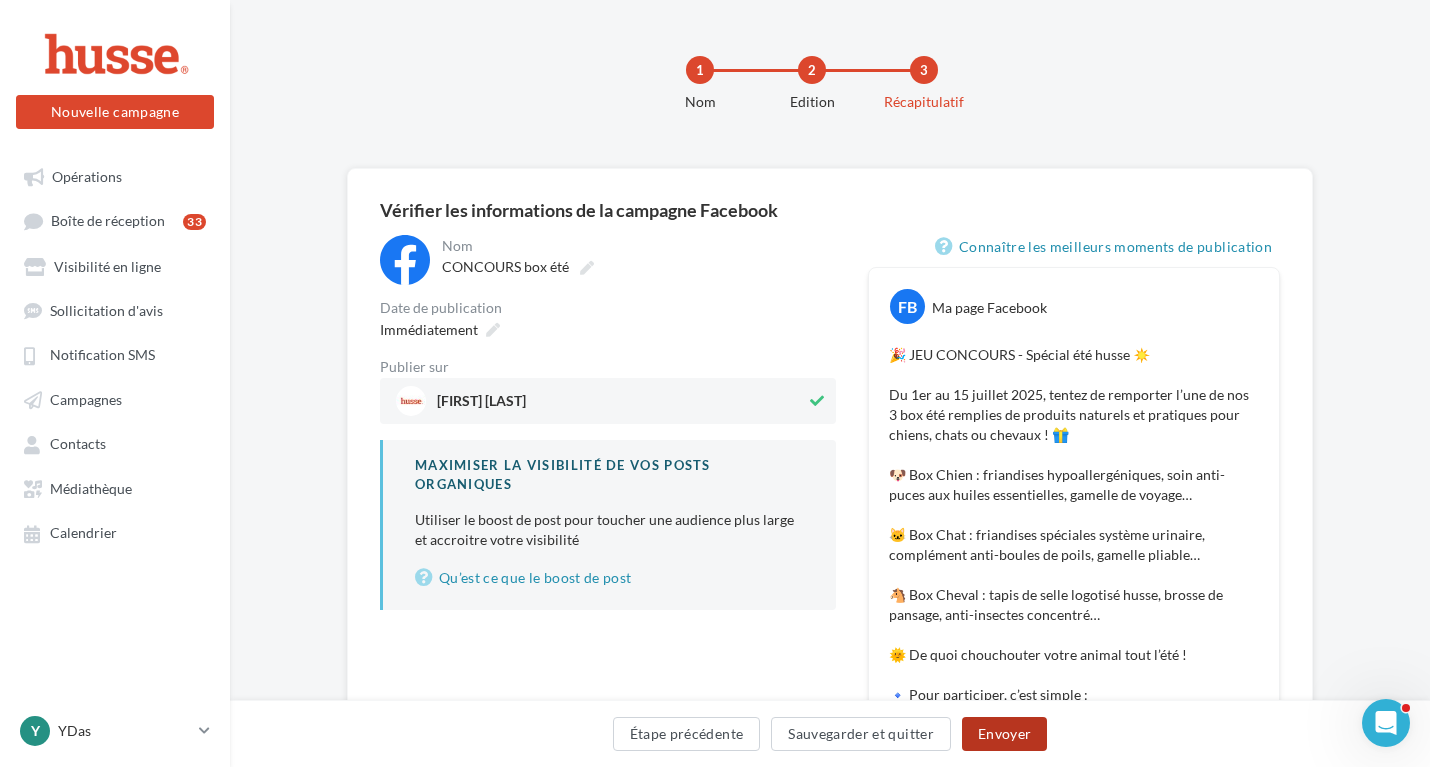 click on "Envoyer" at bounding box center [1004, 734] 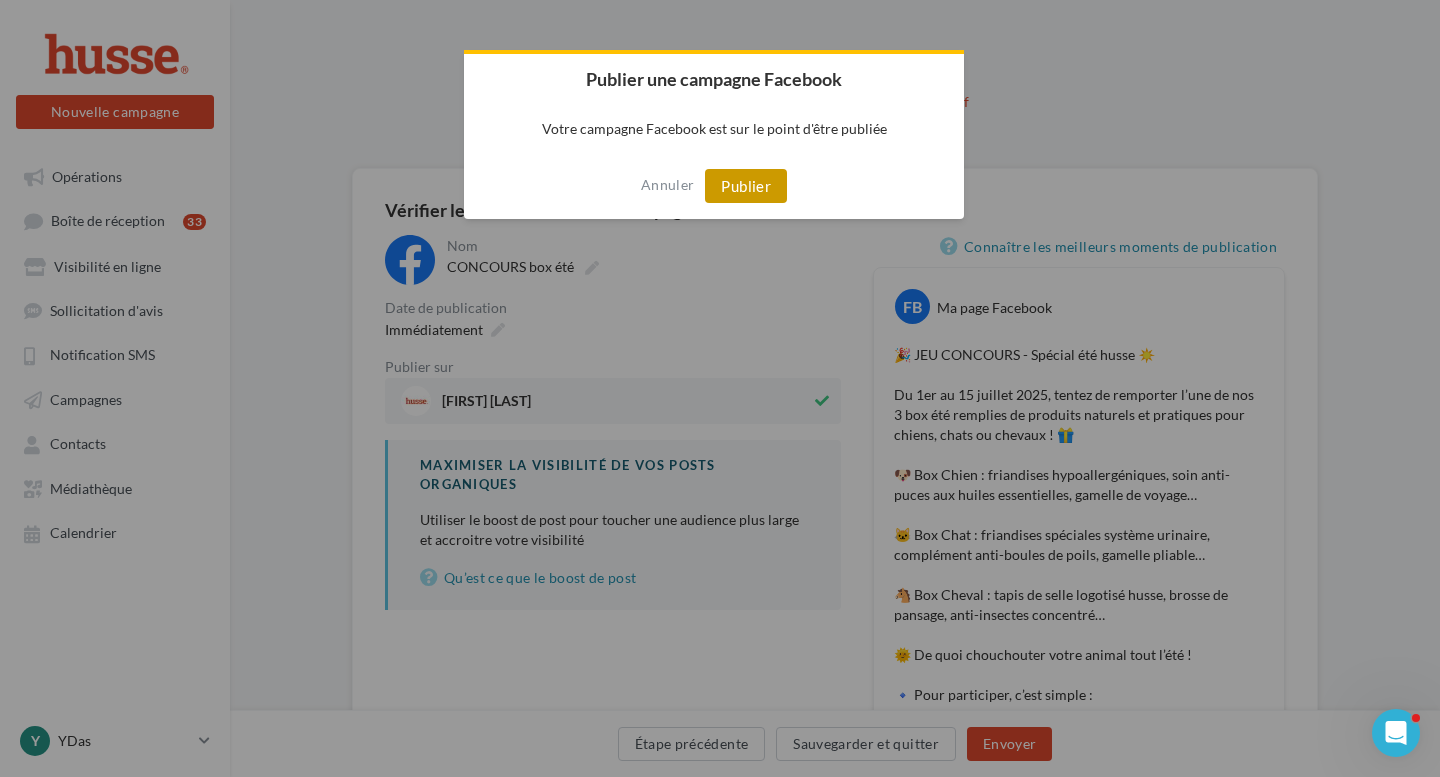 click on "Publier" at bounding box center (746, 186) 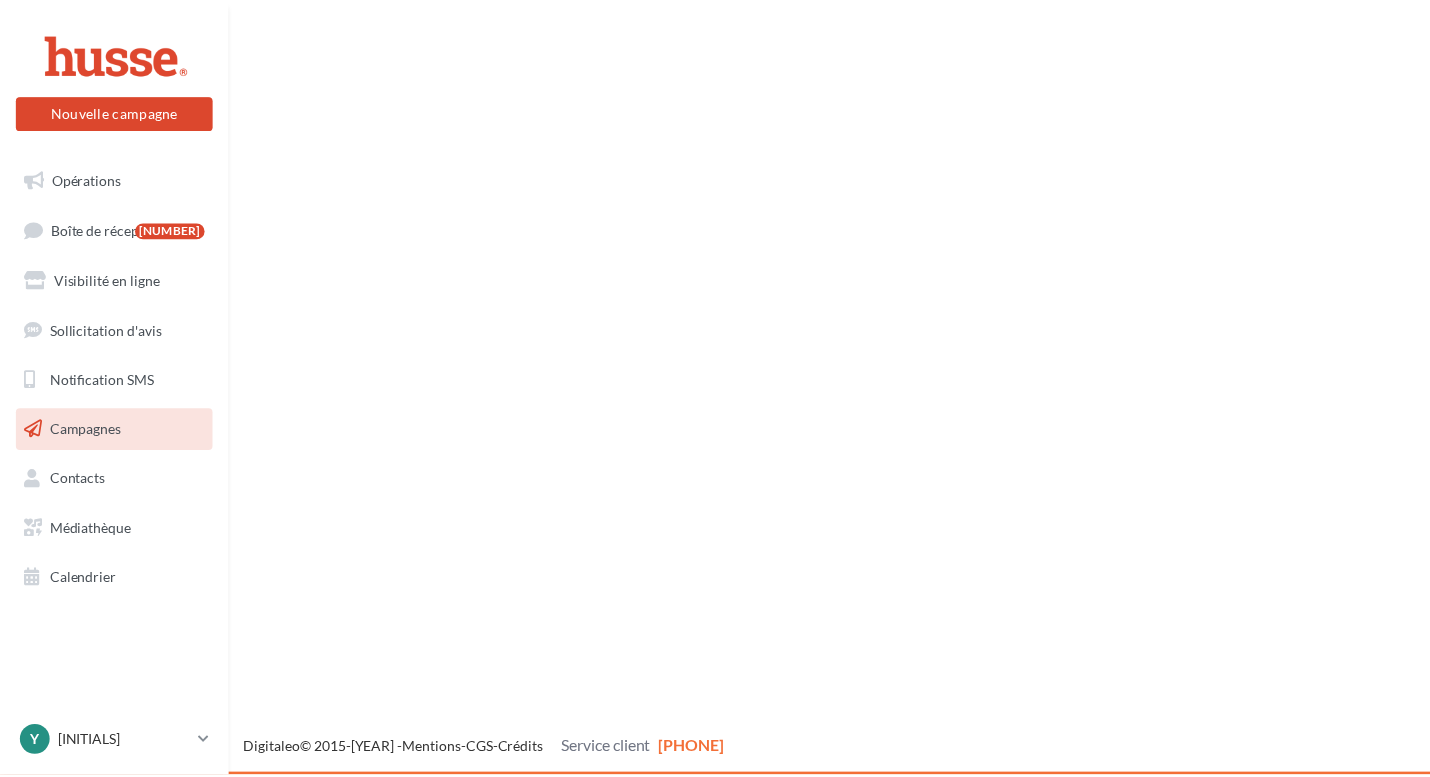 scroll, scrollTop: 0, scrollLeft: 0, axis: both 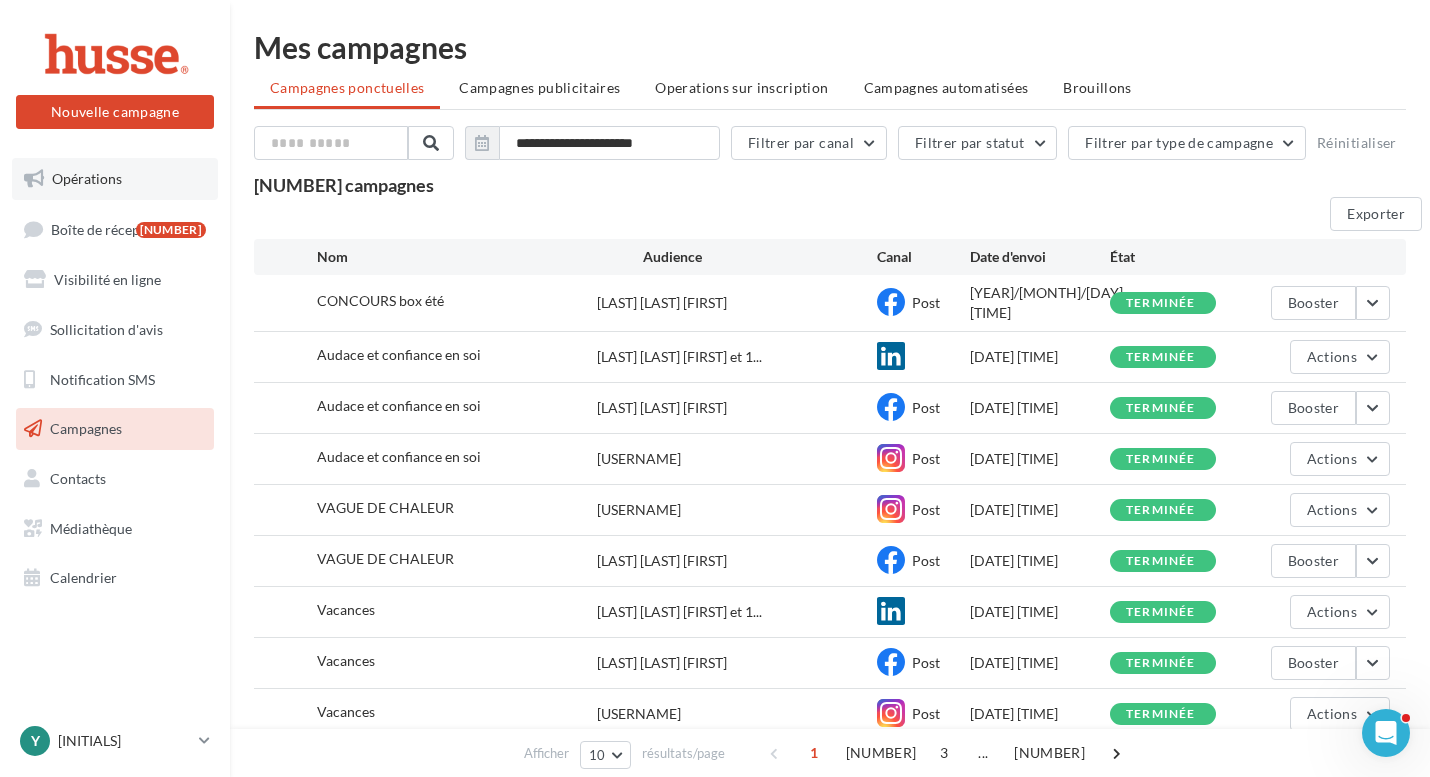 click on "Opérations" at bounding box center [115, 179] 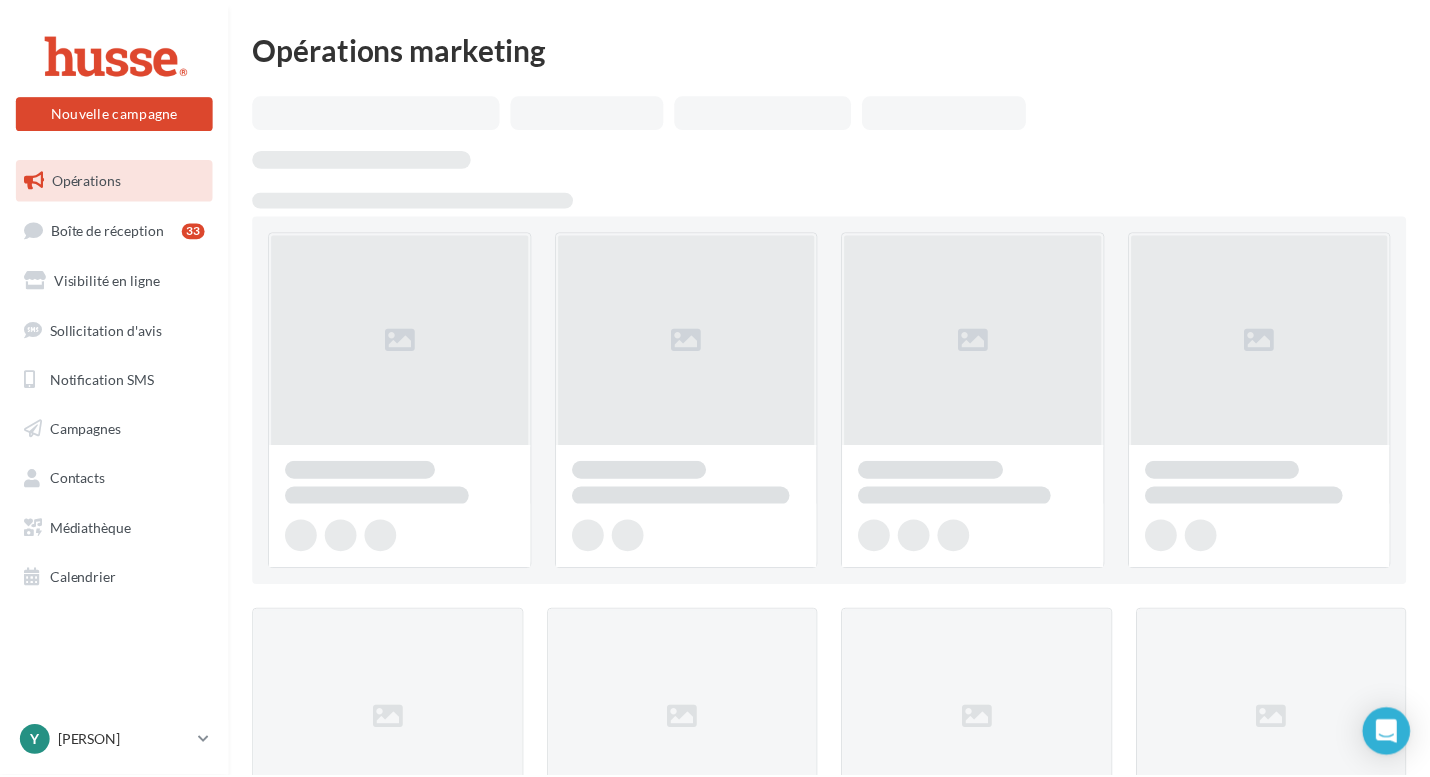 scroll, scrollTop: 0, scrollLeft: 0, axis: both 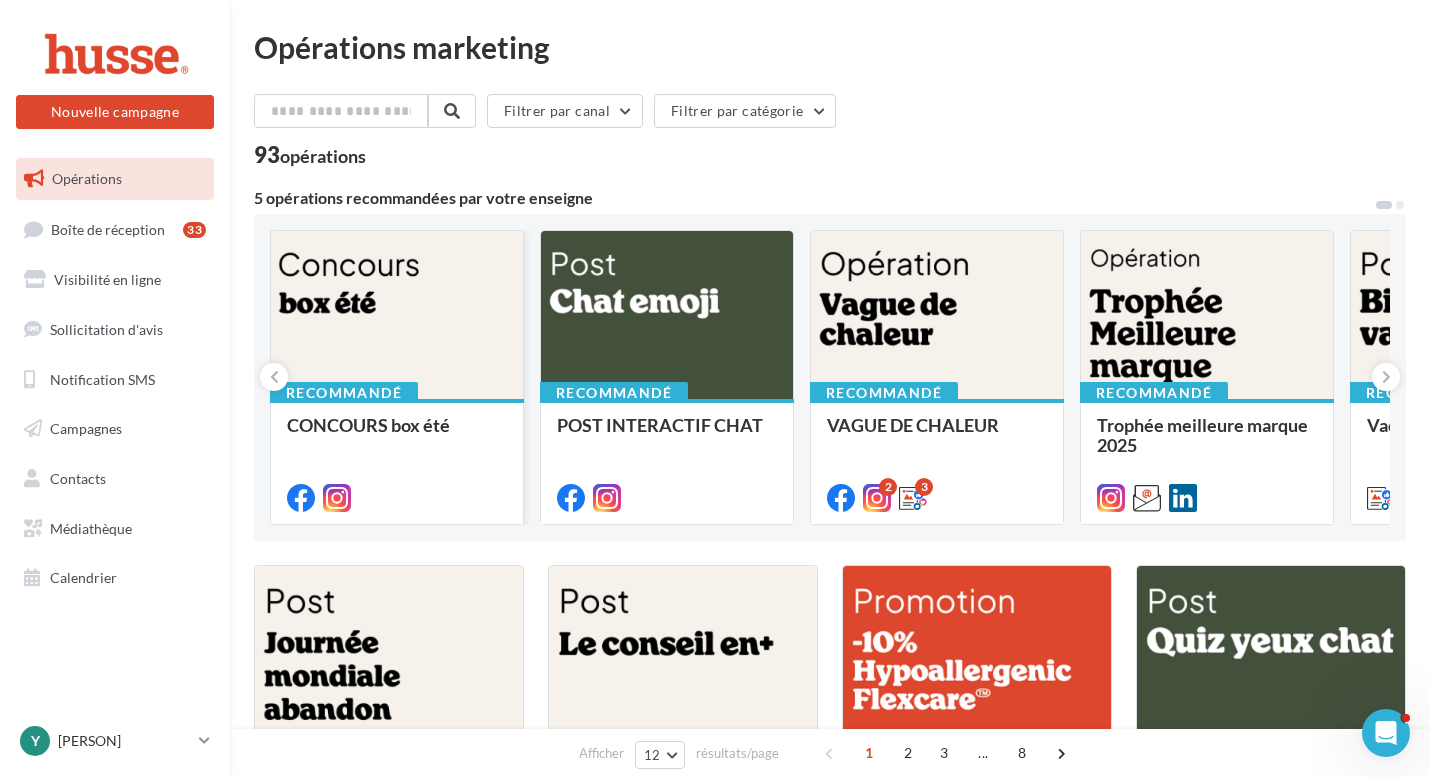 click at bounding box center [397, 316] 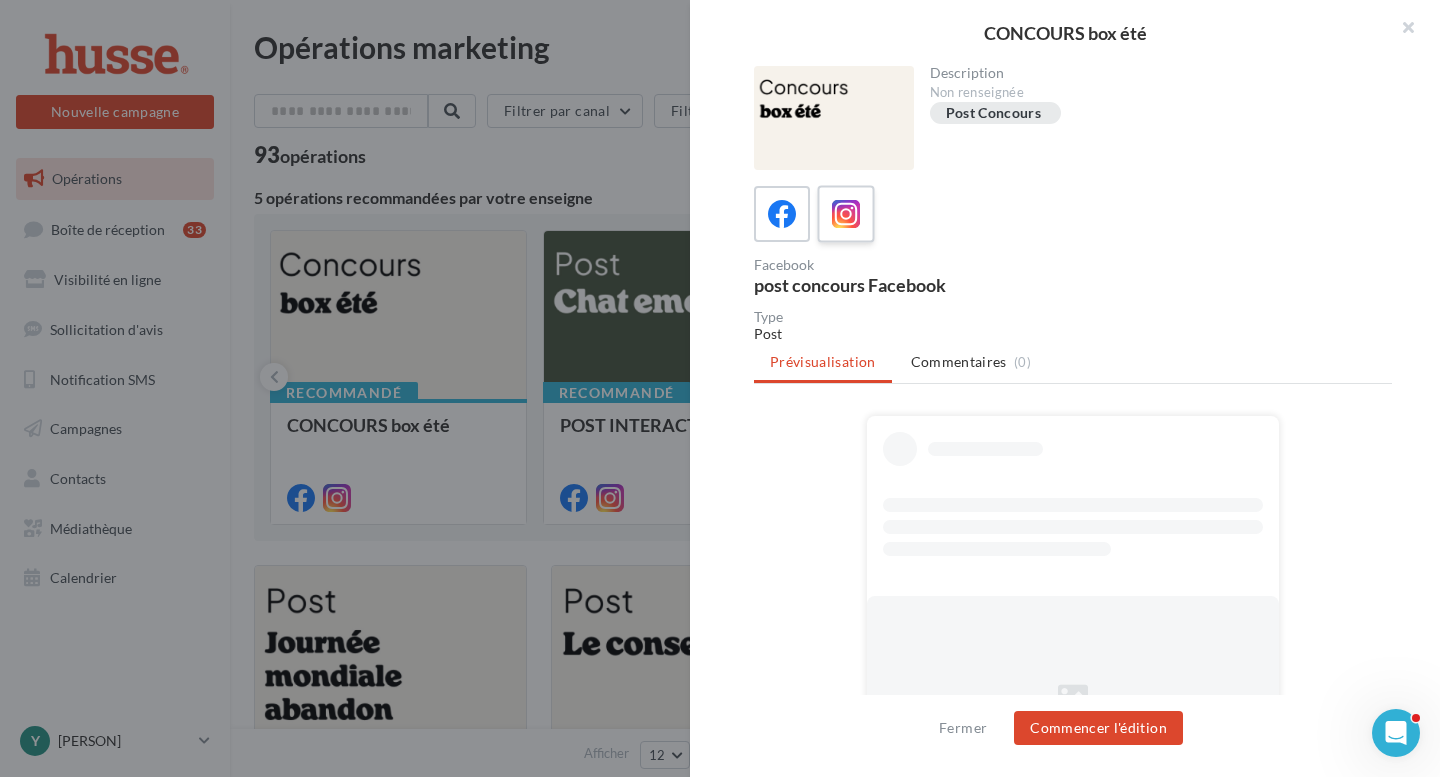 click at bounding box center [846, 214] 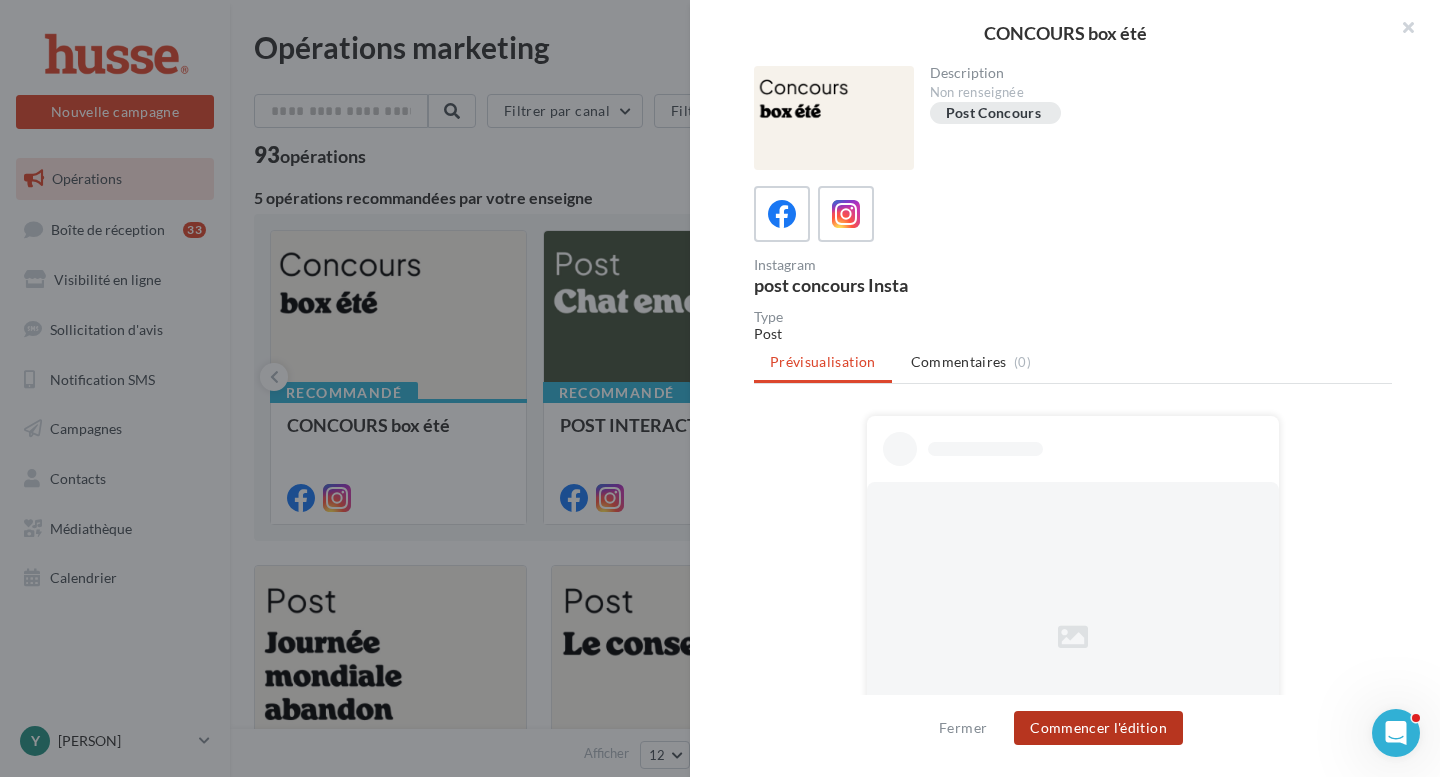 click on "Commencer l'édition" at bounding box center (1098, 728) 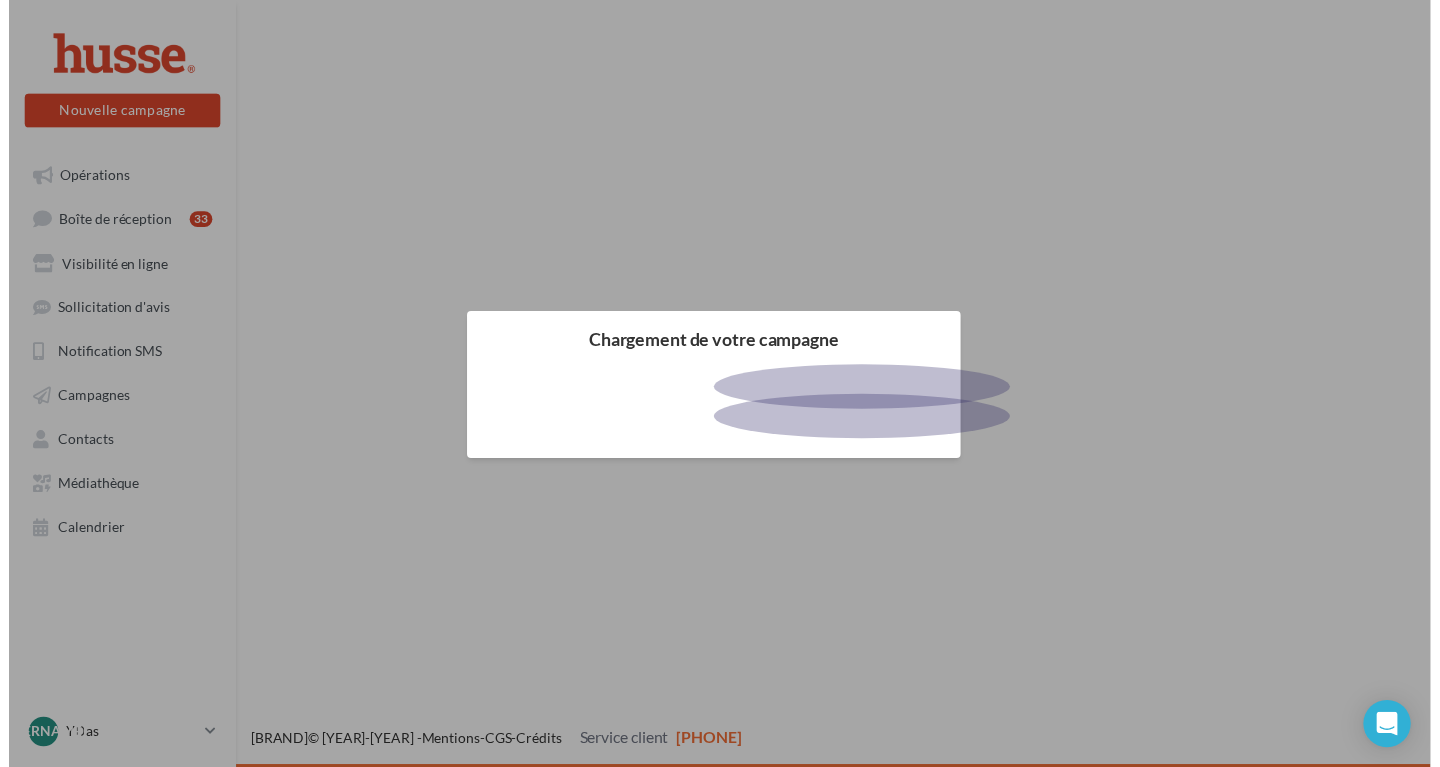 scroll, scrollTop: 0, scrollLeft: 0, axis: both 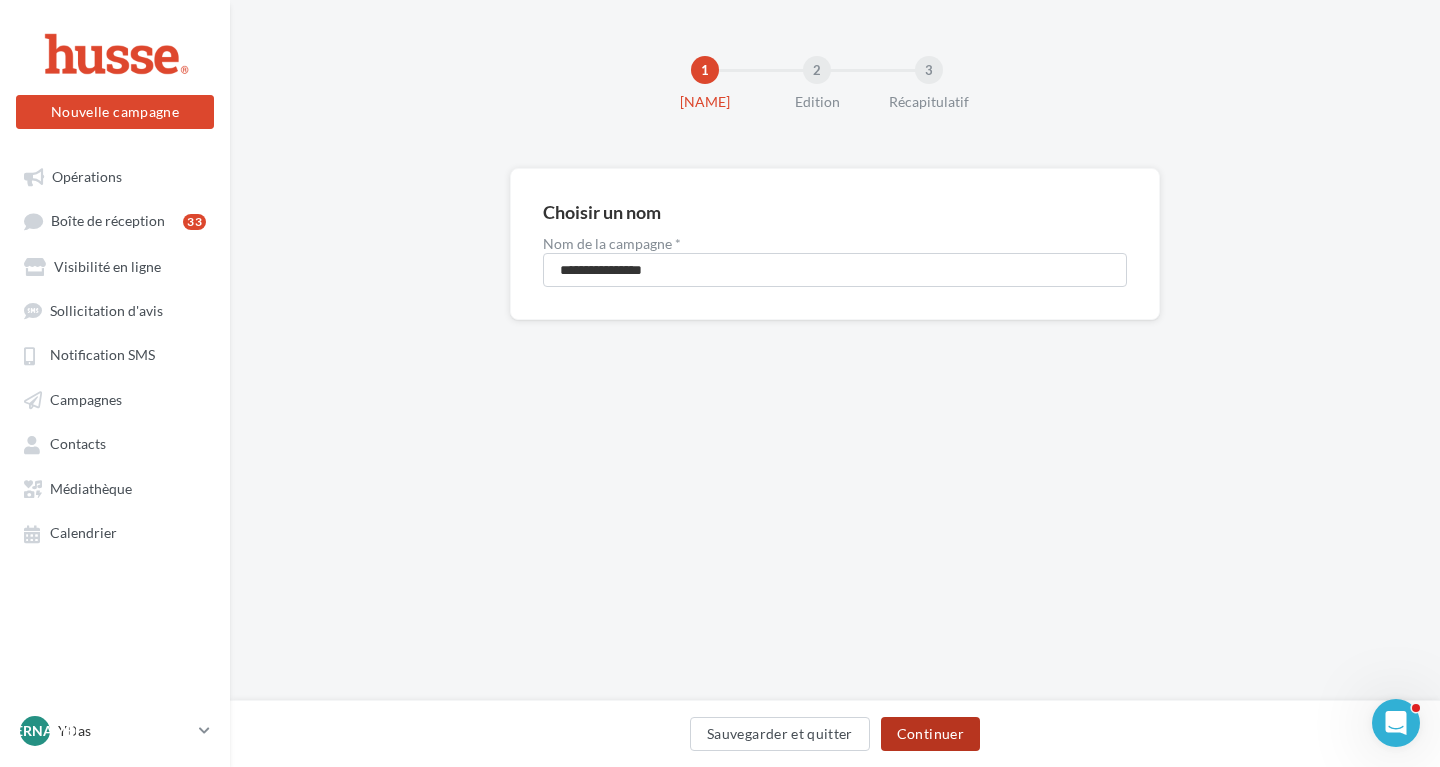 click on "Continuer" at bounding box center [930, 734] 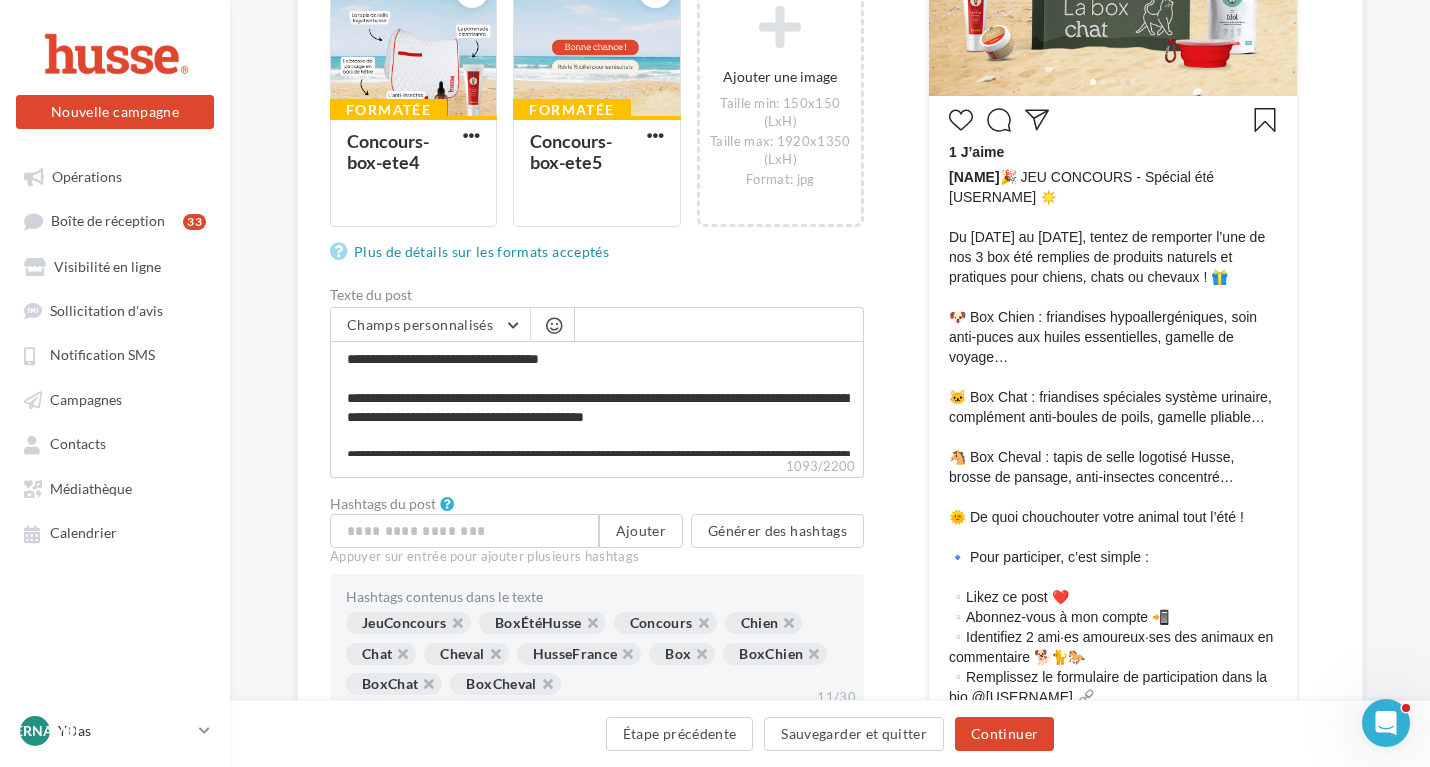 scroll, scrollTop: 696, scrollLeft: 0, axis: vertical 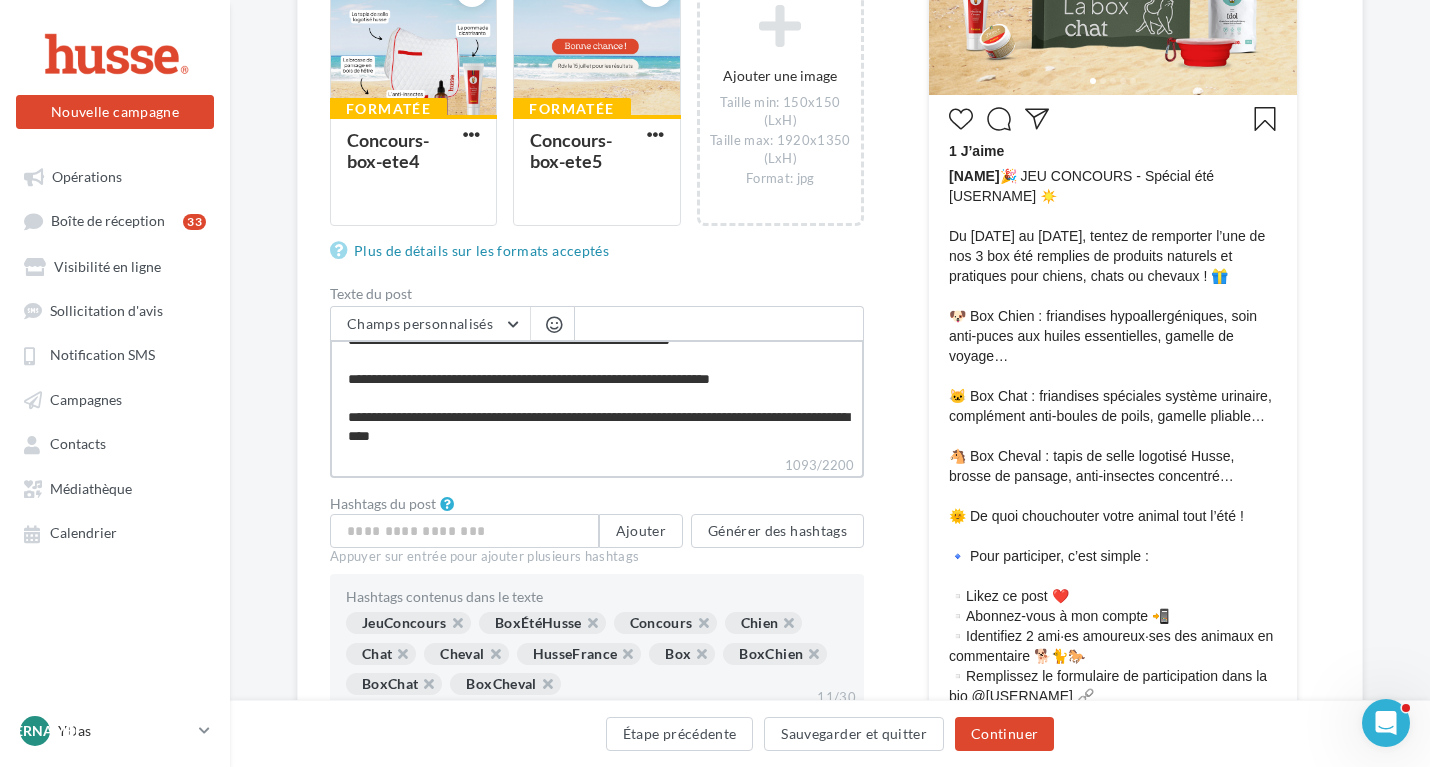 click on "1093/2200" at bounding box center [597, 397] 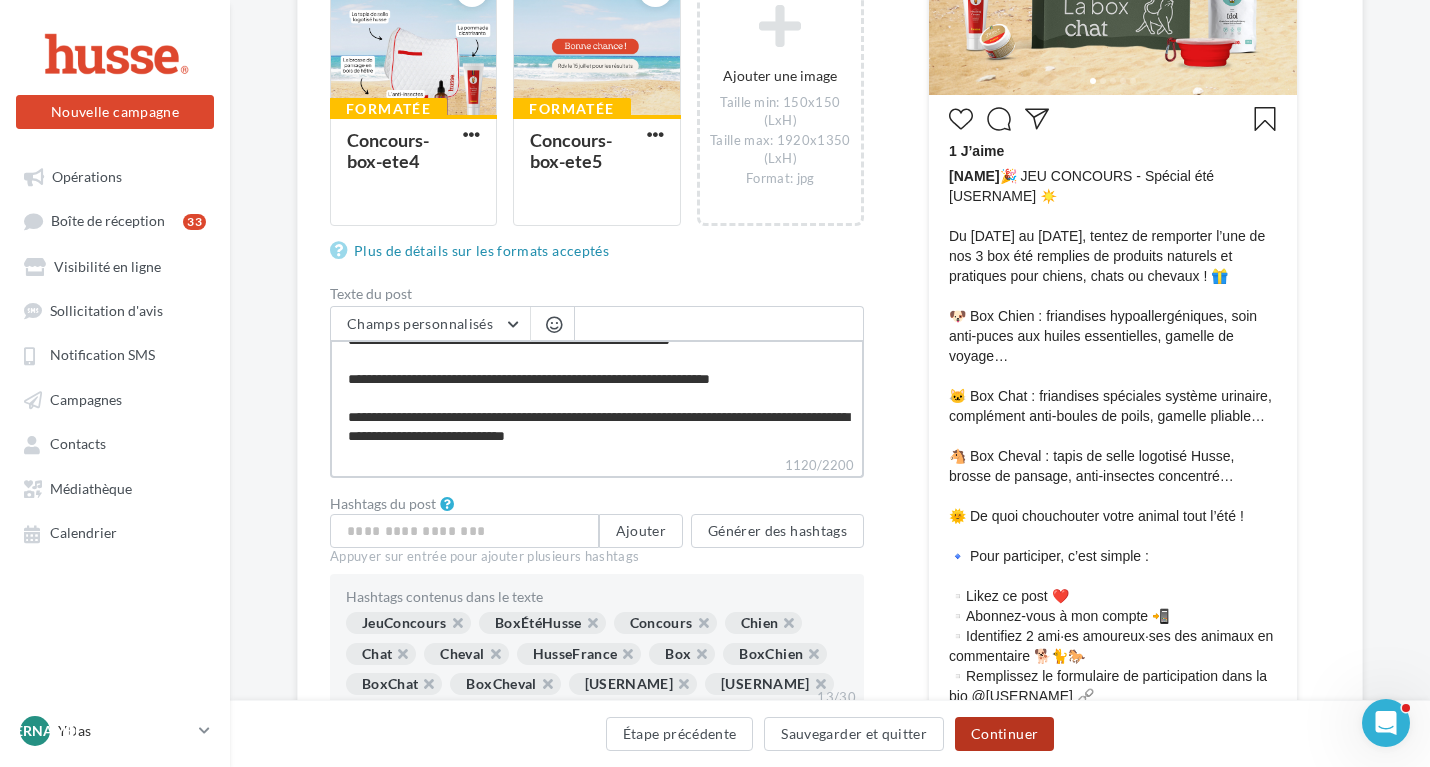 type on "**********" 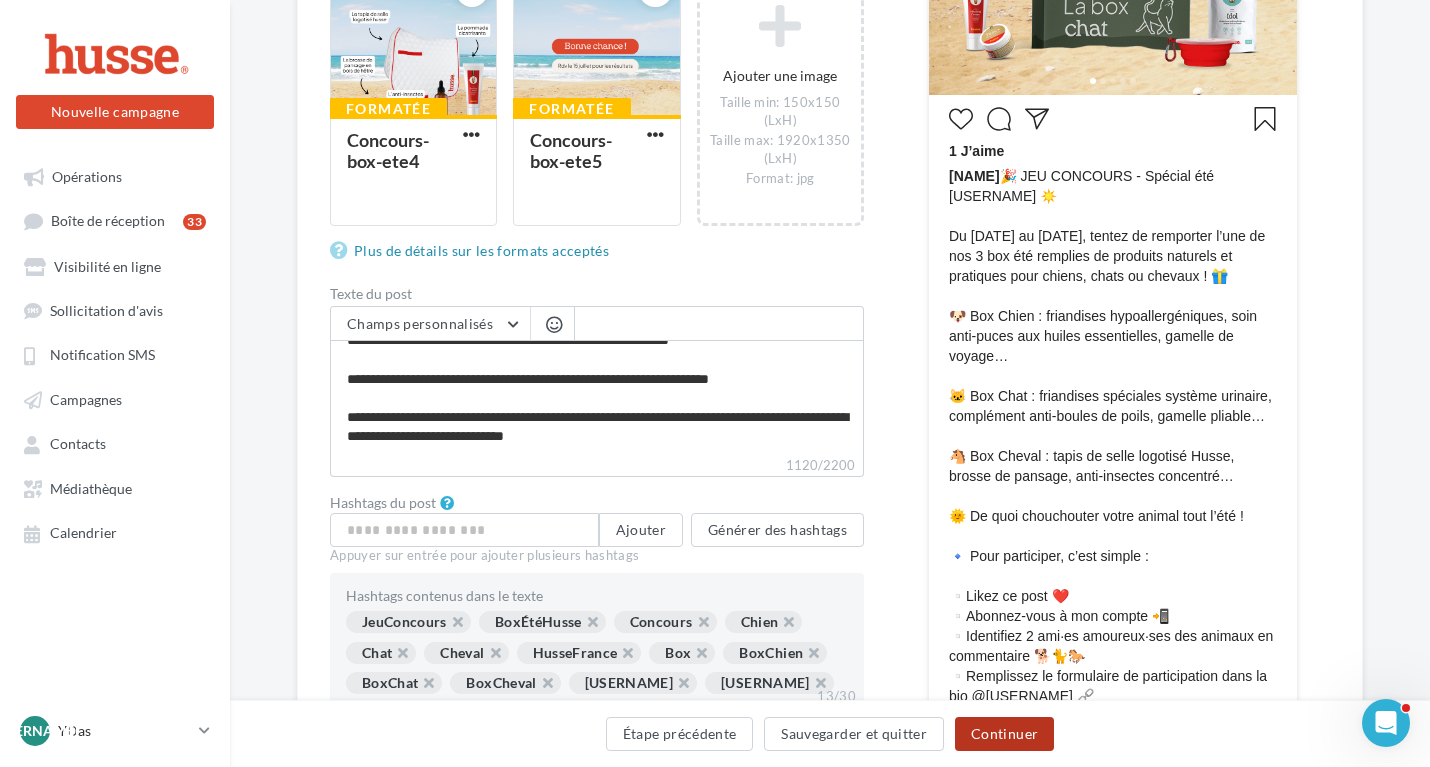 scroll, scrollTop: 499, scrollLeft: 0, axis: vertical 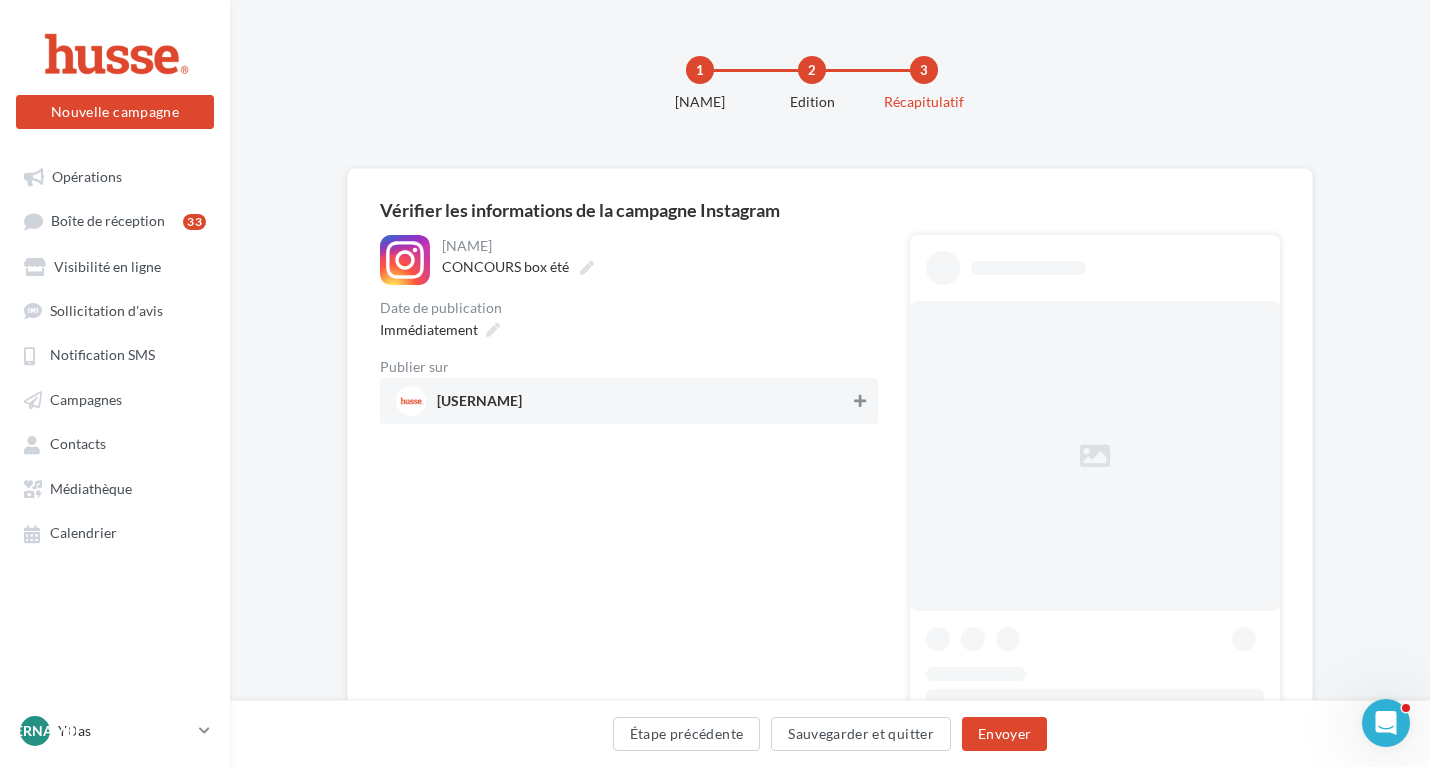 click at bounding box center [860, 401] 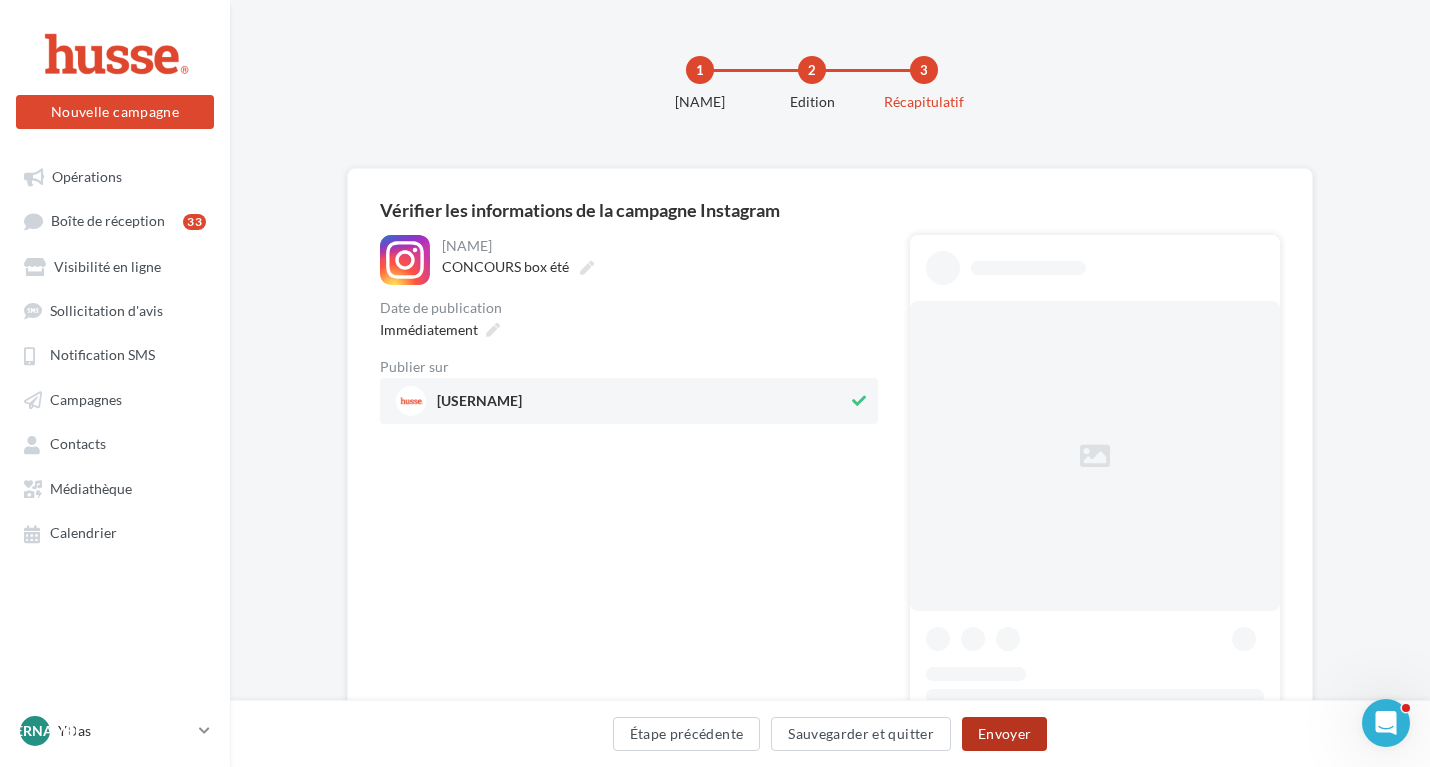 click on "Envoyer" at bounding box center (1004, 734) 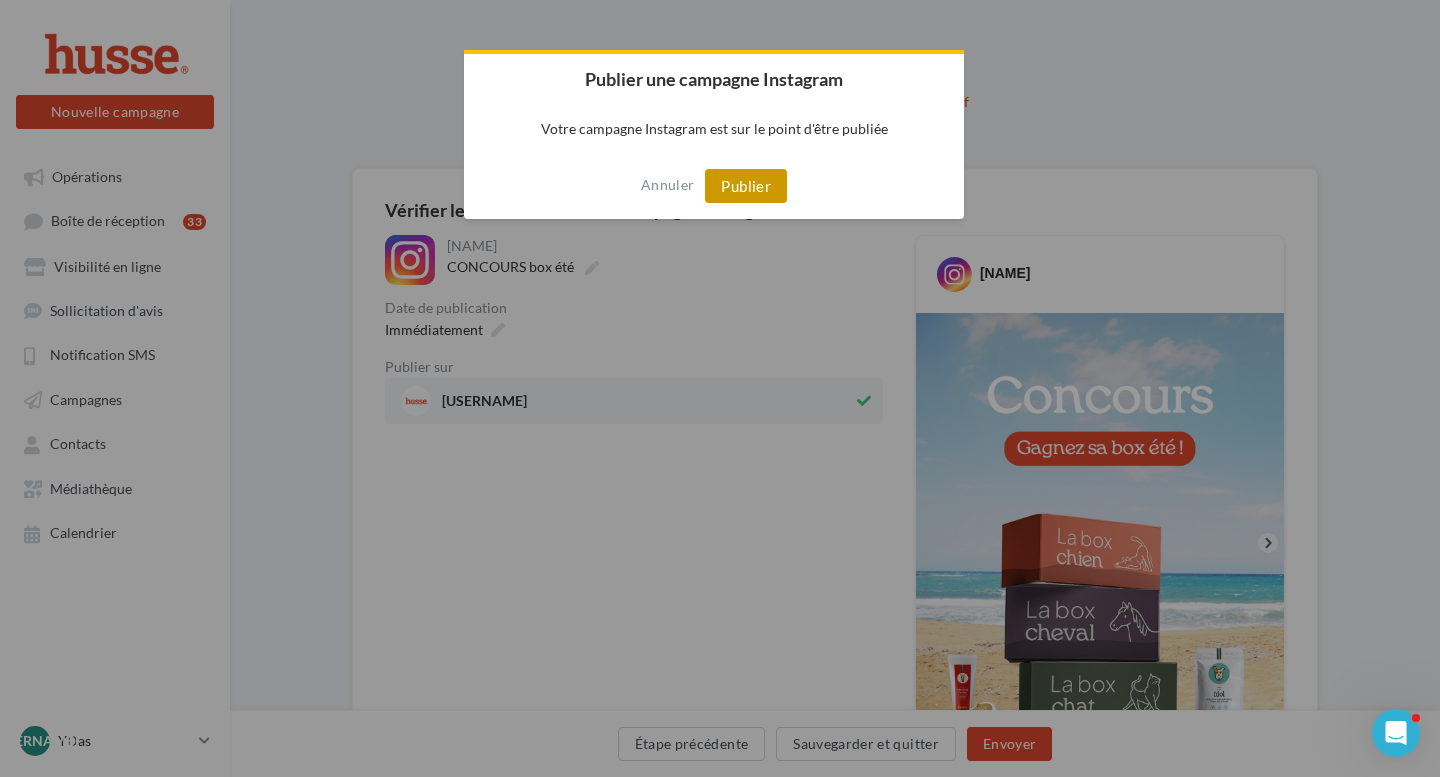 click on "Publier" at bounding box center [746, 186] 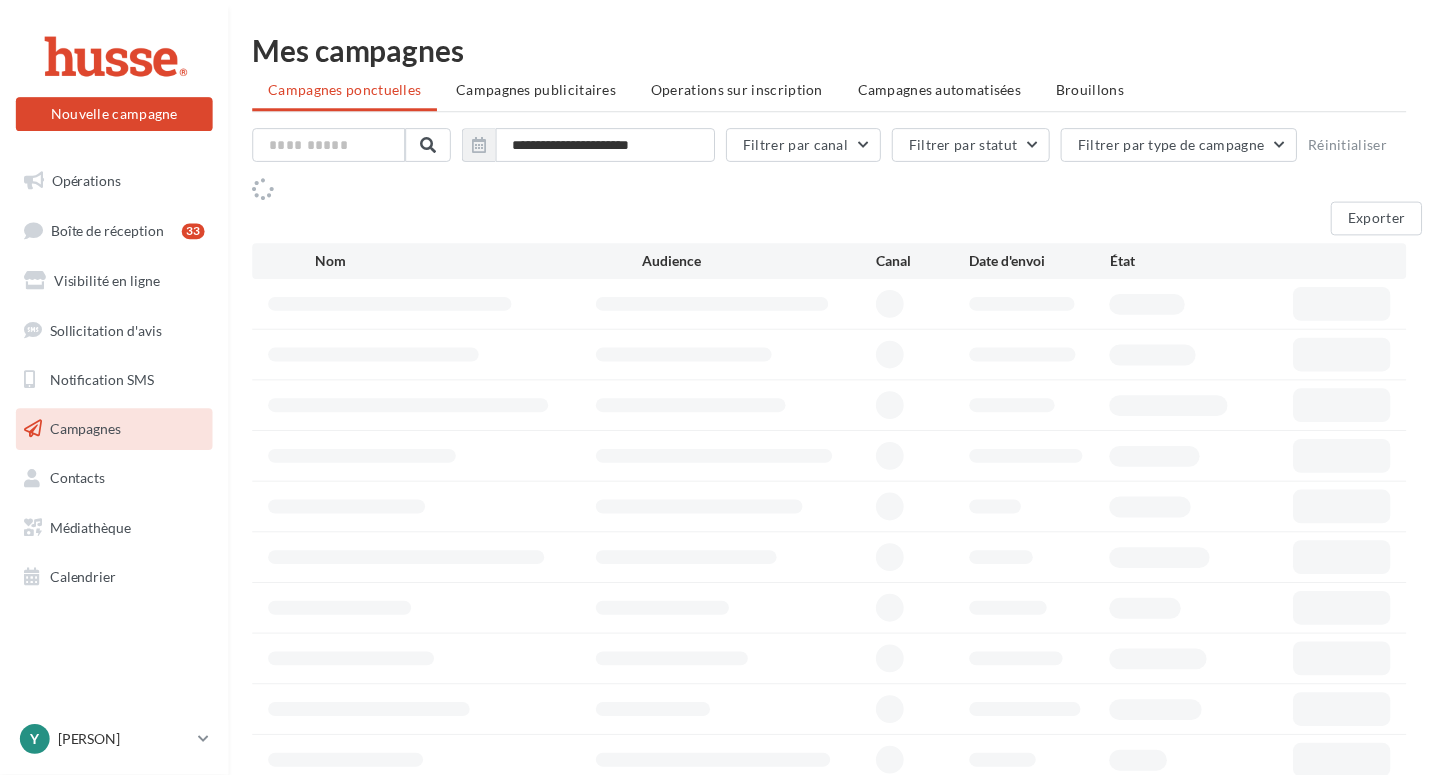 scroll, scrollTop: 0, scrollLeft: 0, axis: both 